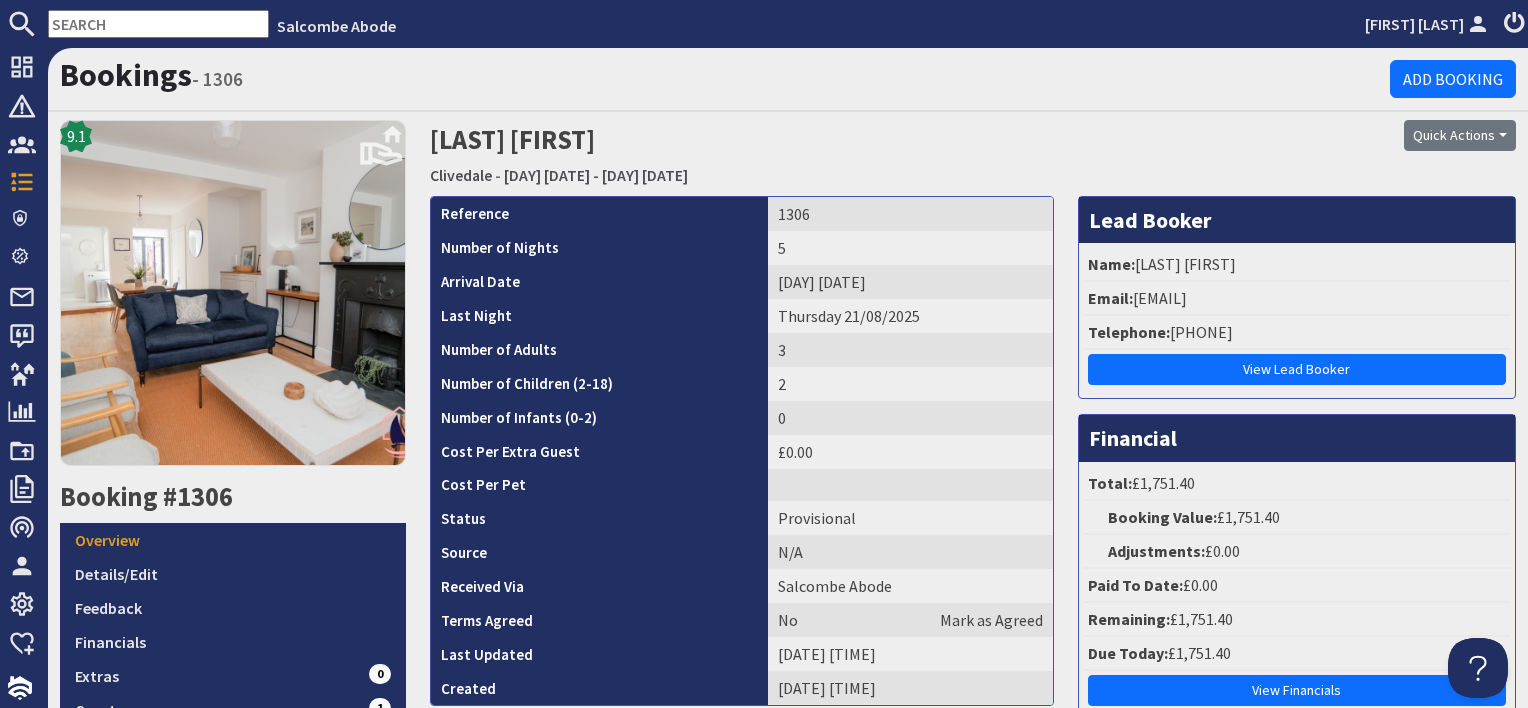 scroll, scrollTop: 0, scrollLeft: 0, axis: both 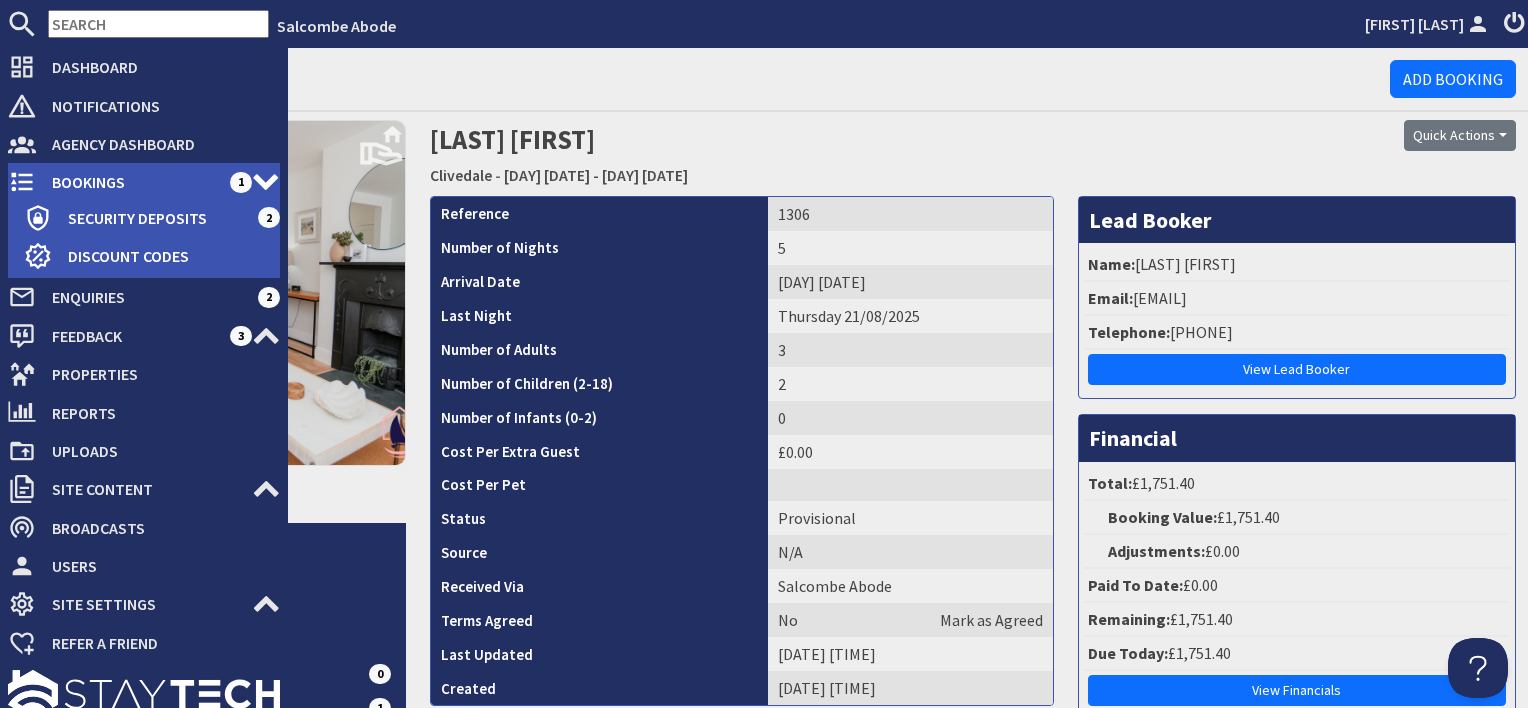 click on "Bookings" at bounding box center [133, 182] 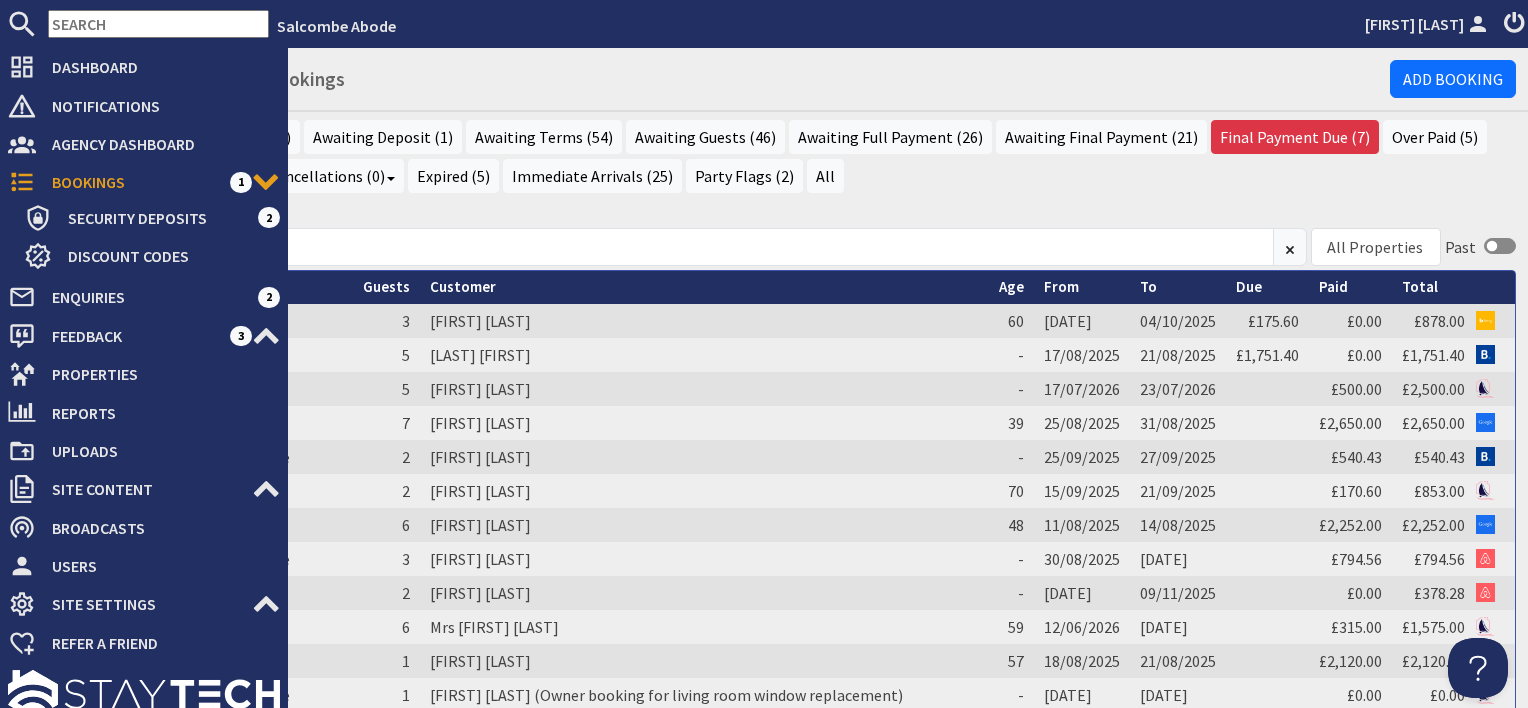 scroll, scrollTop: 0, scrollLeft: 0, axis: both 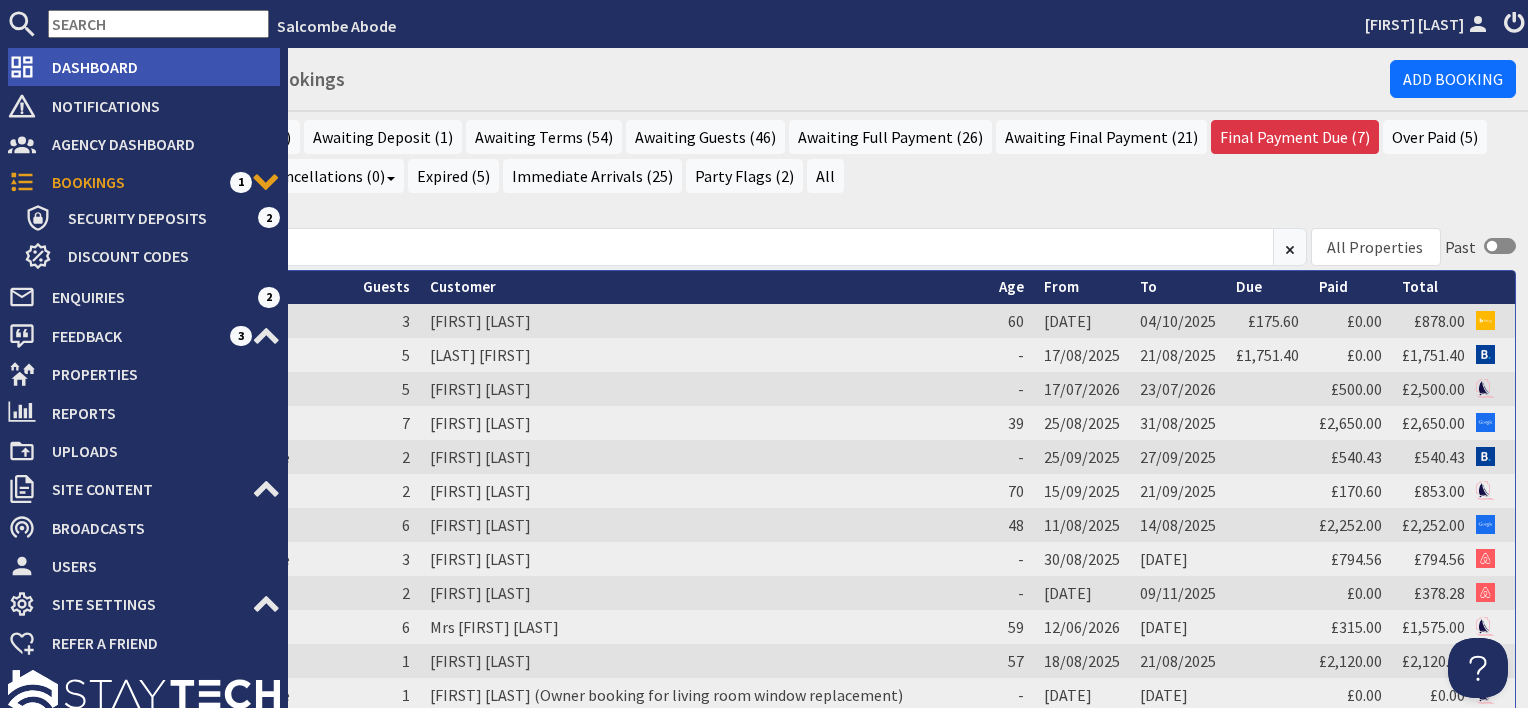 click on "Dashboard" at bounding box center (158, 67) 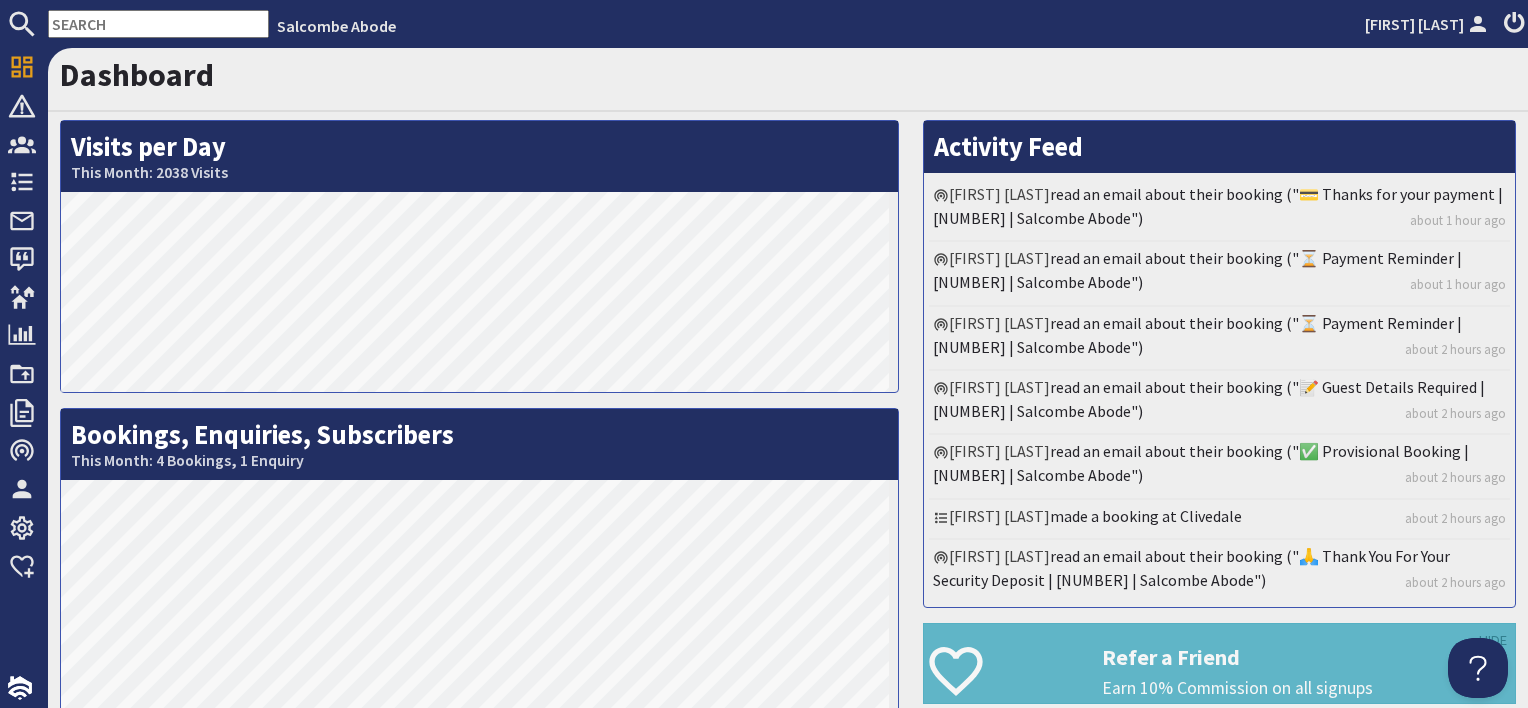scroll, scrollTop: 0, scrollLeft: 0, axis: both 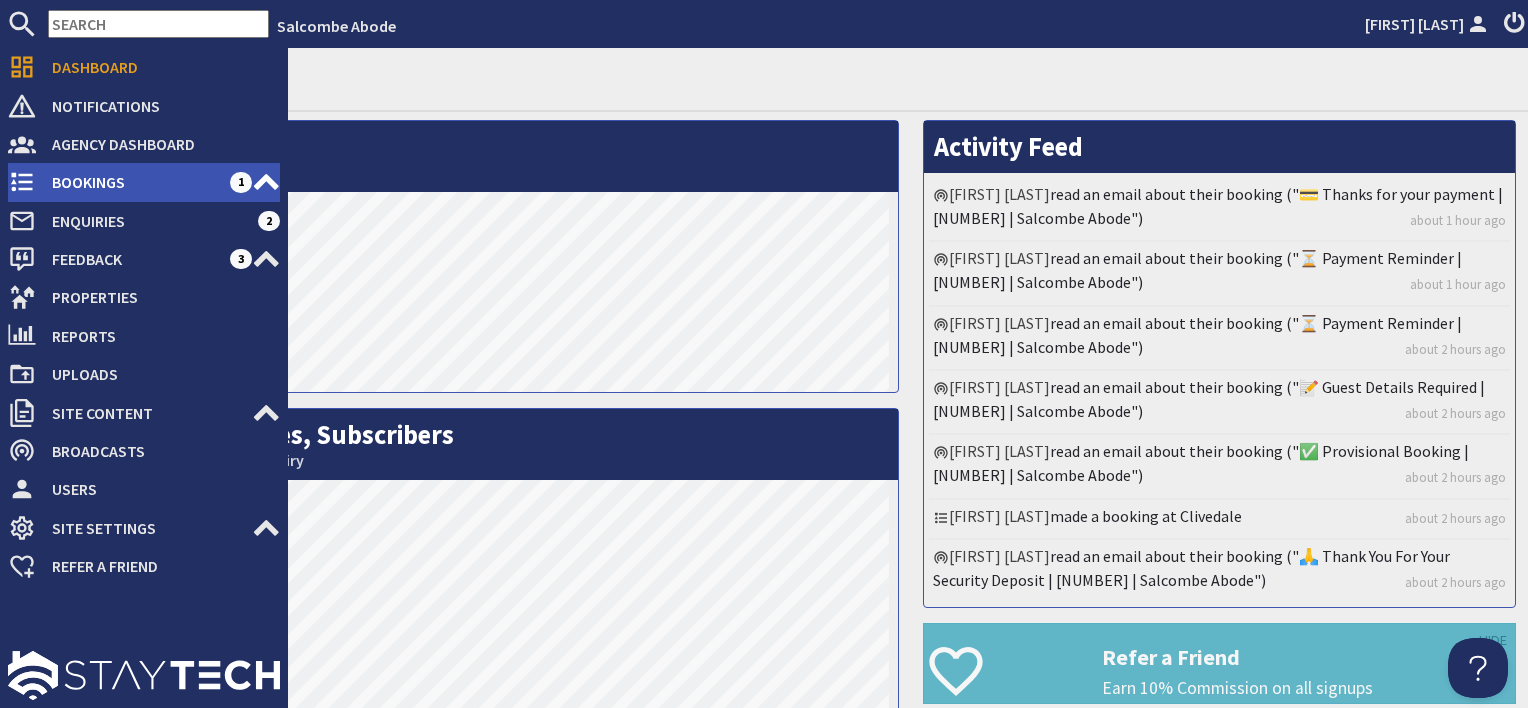 click on "Bookings" at bounding box center (133, 182) 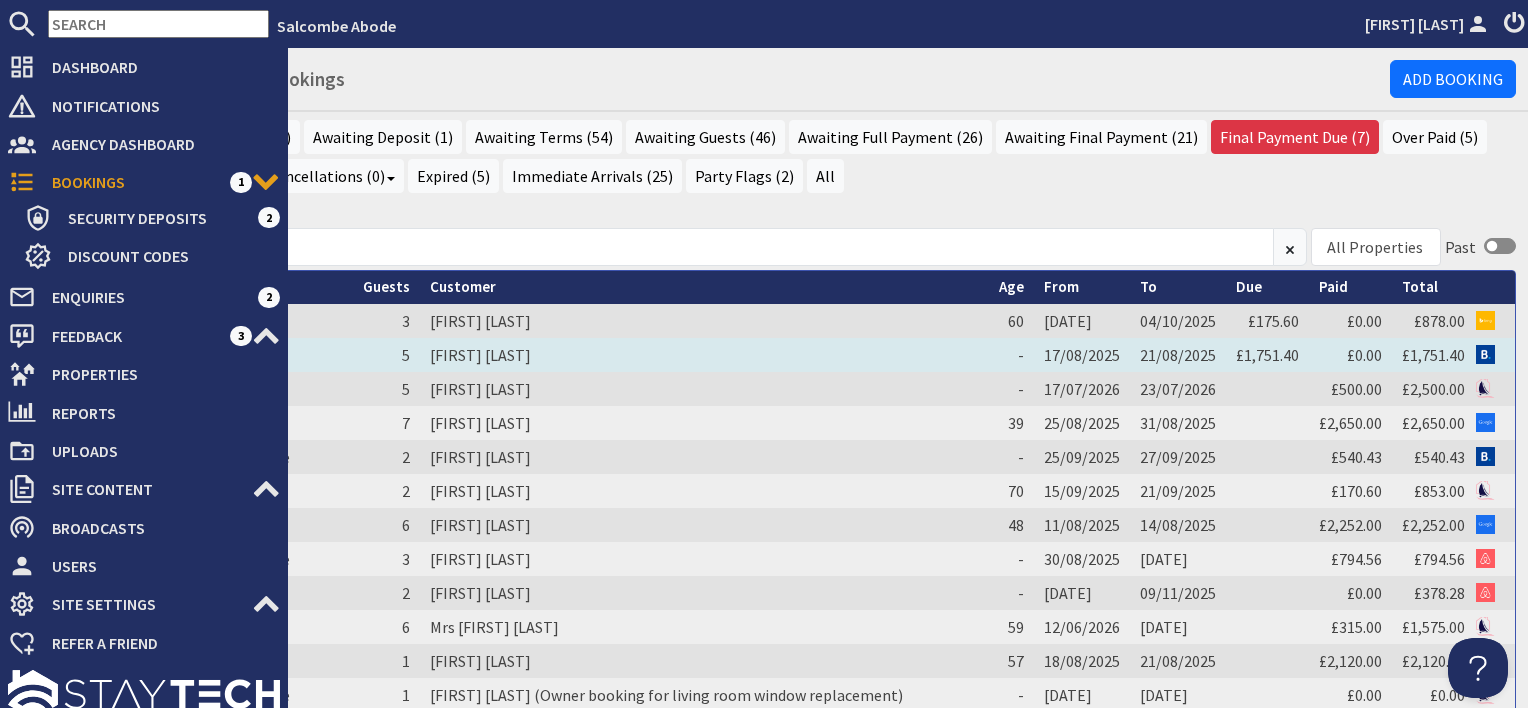 scroll, scrollTop: 0, scrollLeft: 0, axis: both 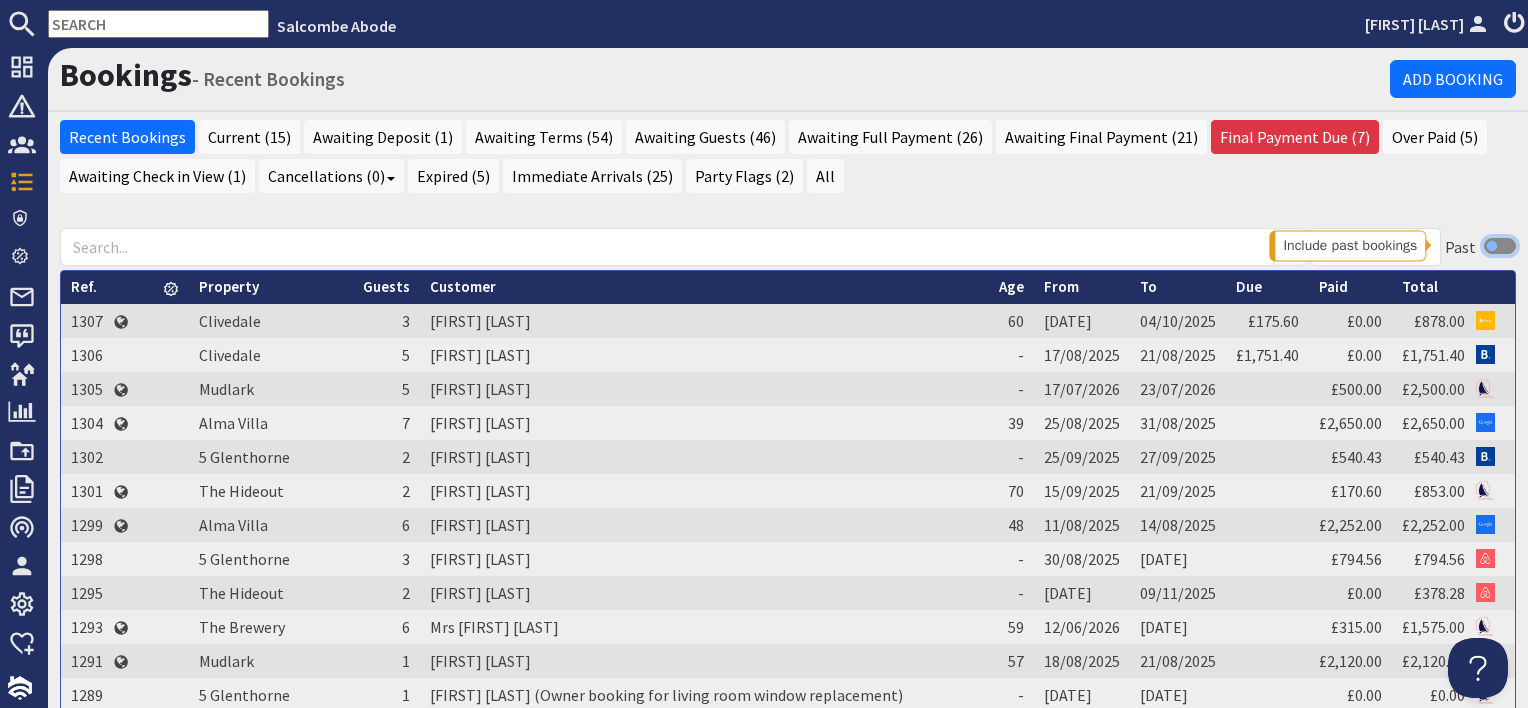 click at bounding box center [1500, 246] 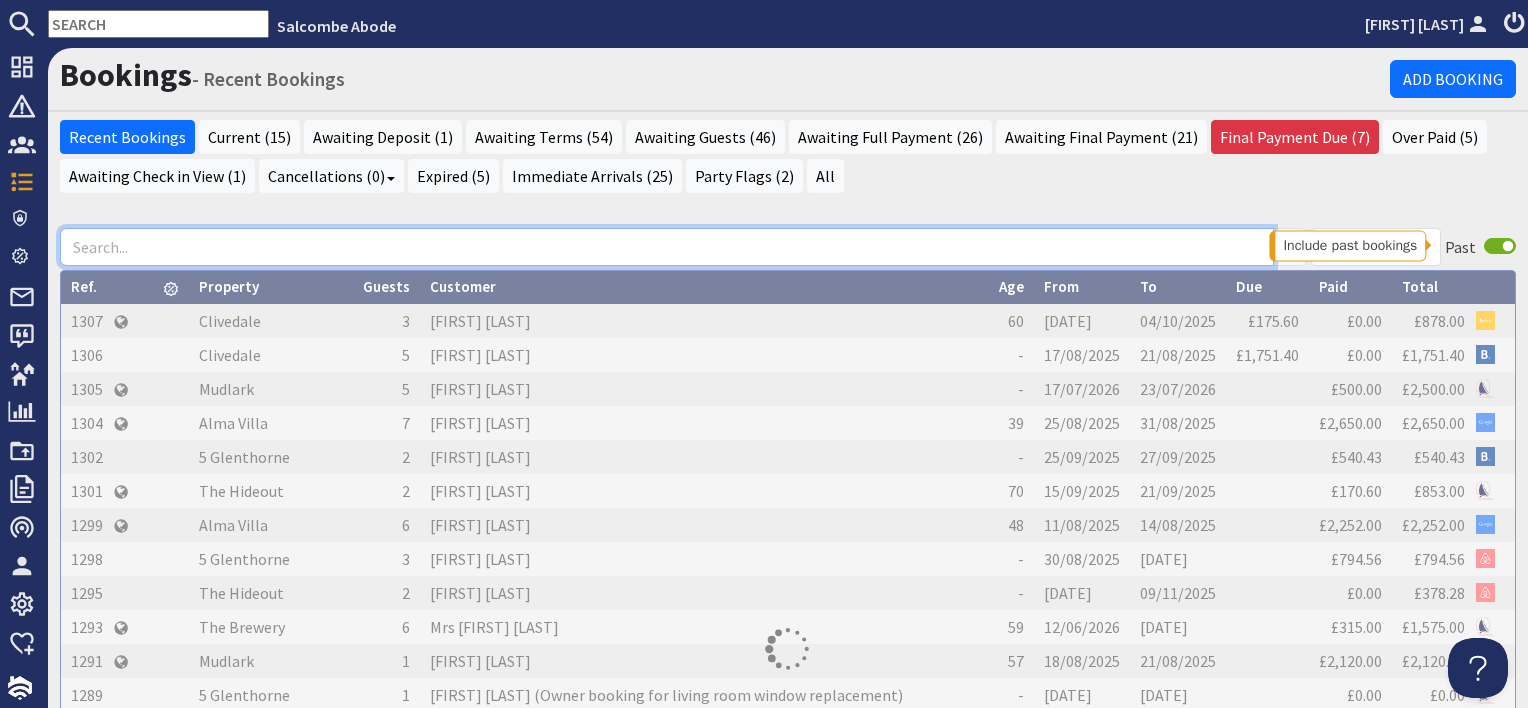 click at bounding box center [667, 247] 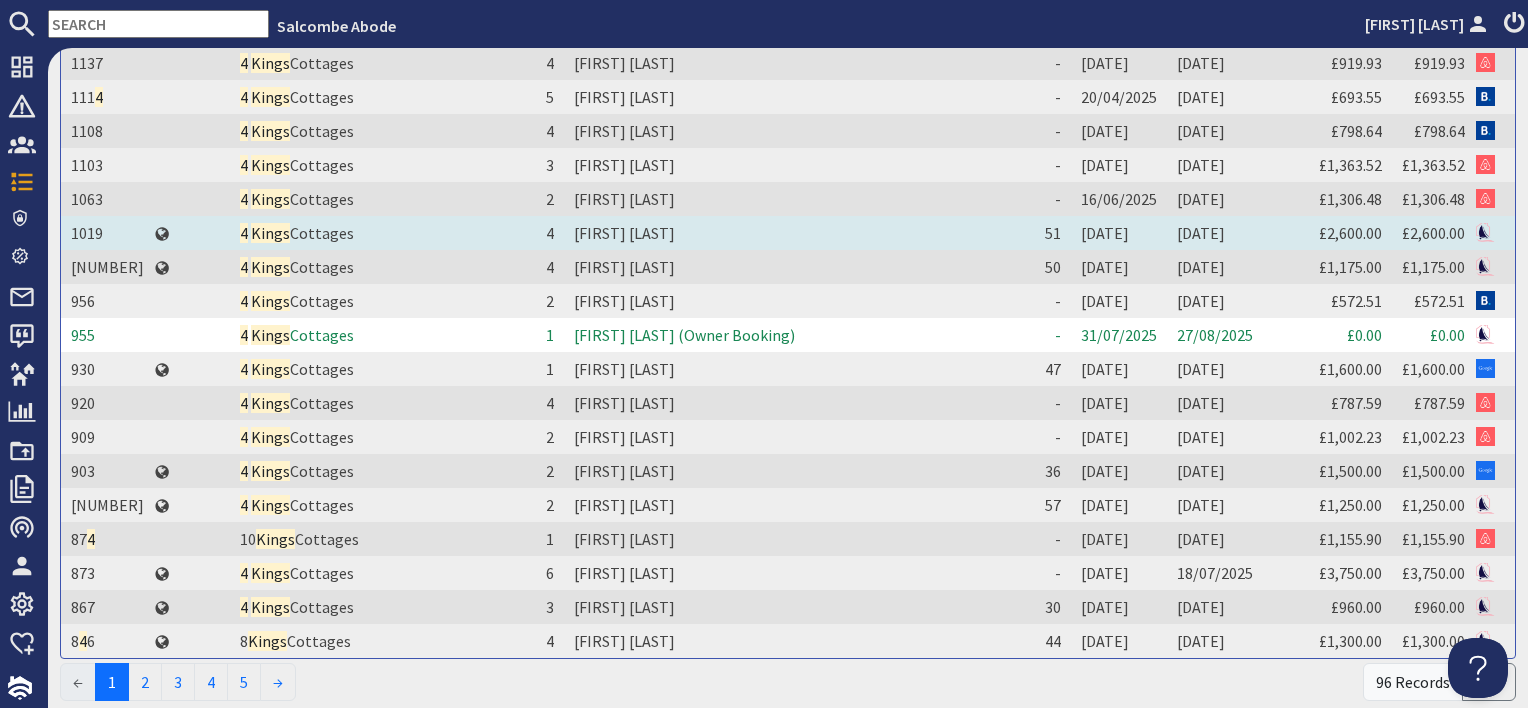 scroll, scrollTop: 420, scrollLeft: 0, axis: vertical 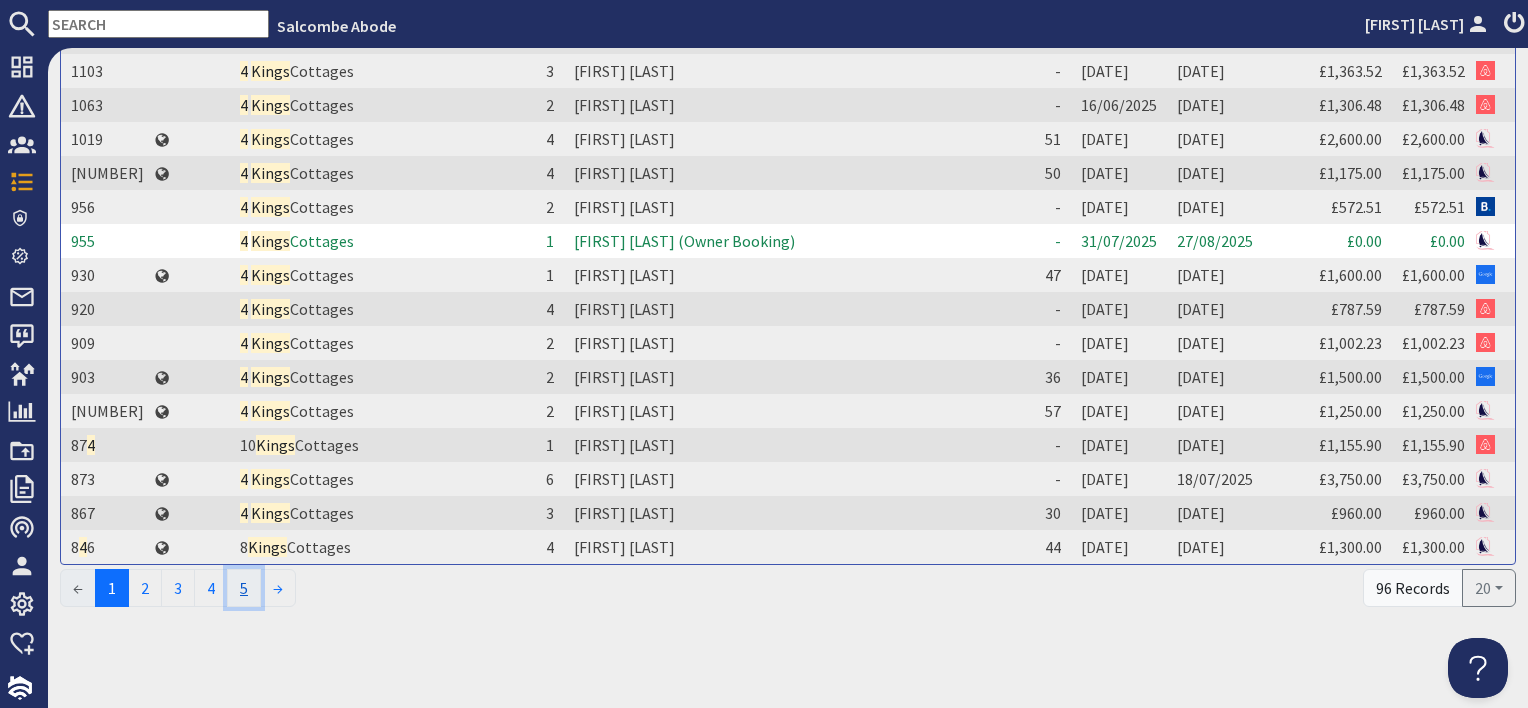click on "5" at bounding box center [244, 588] 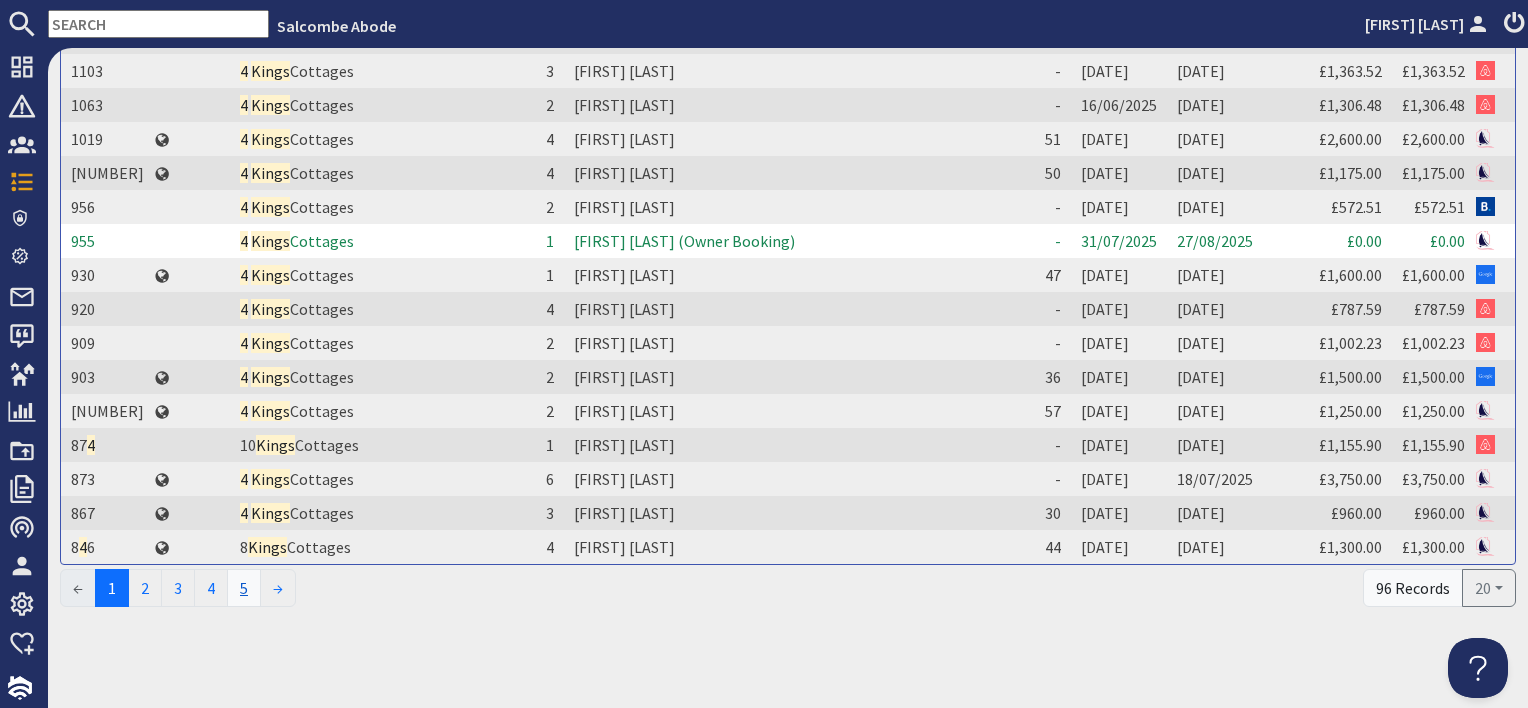 scroll, scrollTop: 0, scrollLeft: 0, axis: both 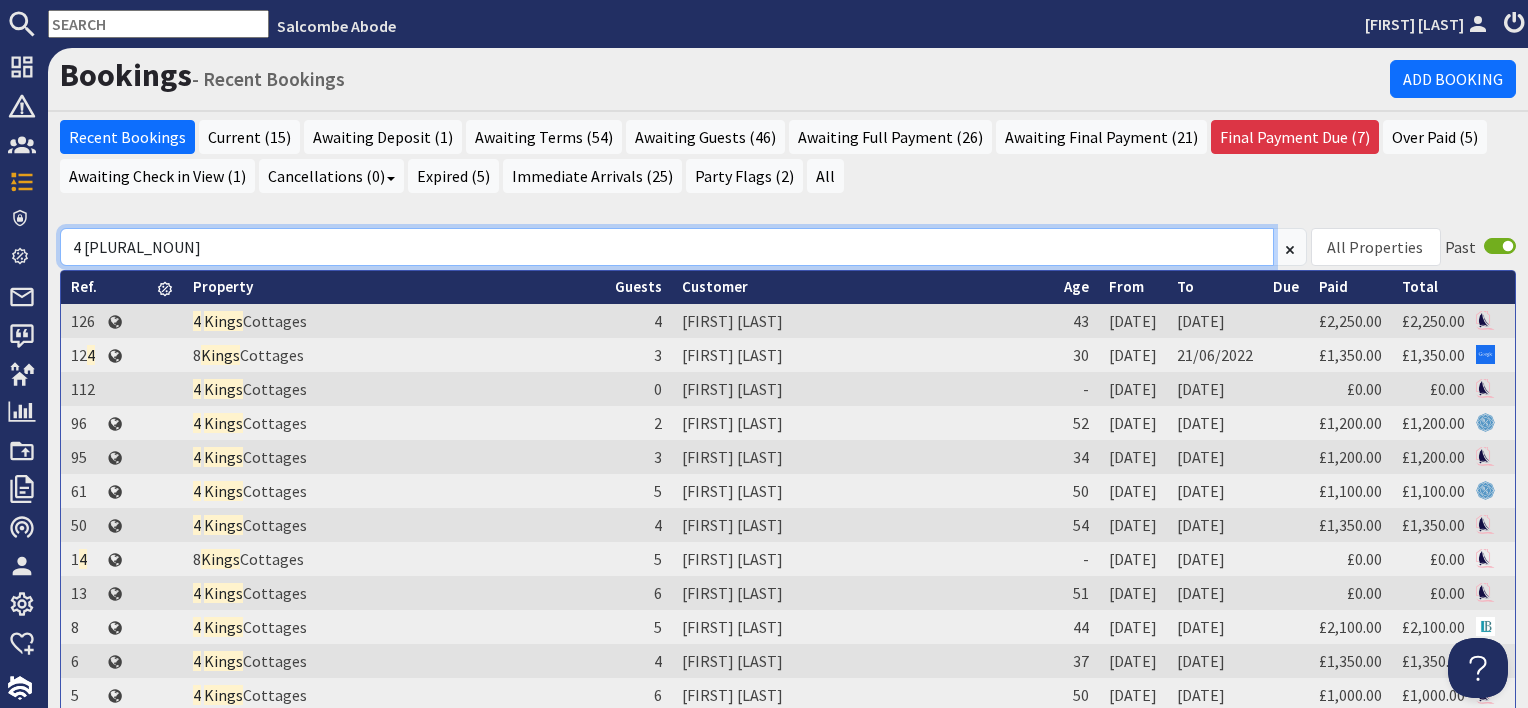 drag, startPoint x: 308, startPoint y: 240, endPoint x: 64, endPoint y: 232, distance: 244.13112 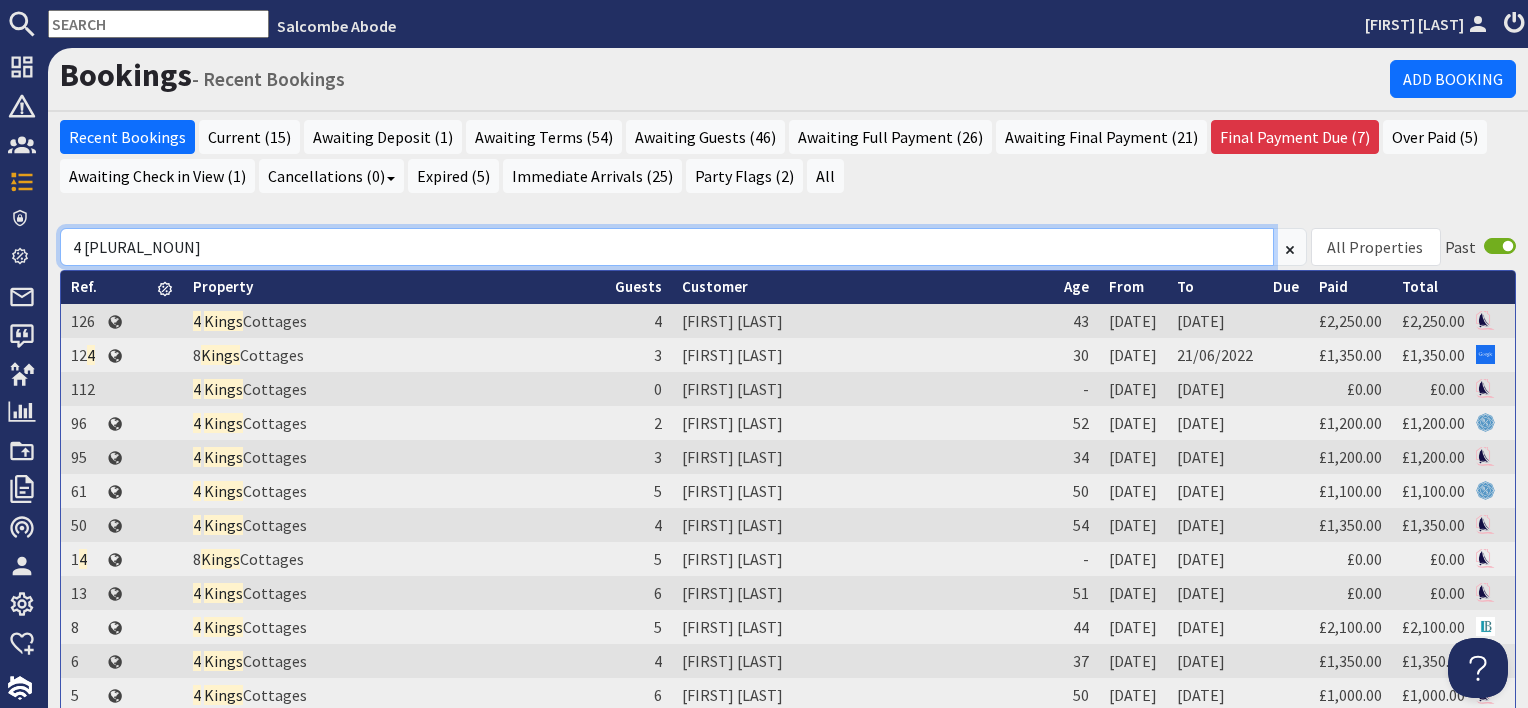 click on "4 [PLURAL_NOUN]" at bounding box center (667, 247) 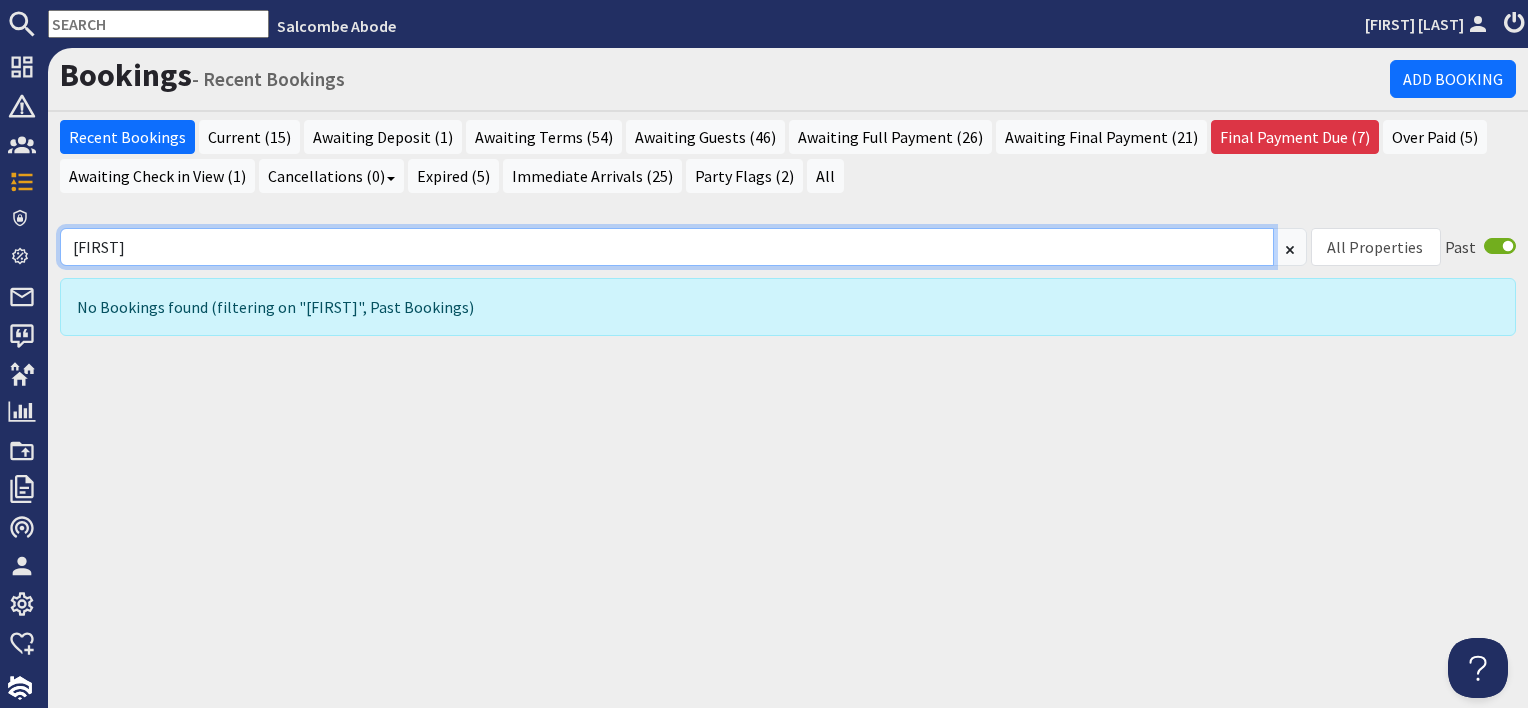 type on "[FIRST]" 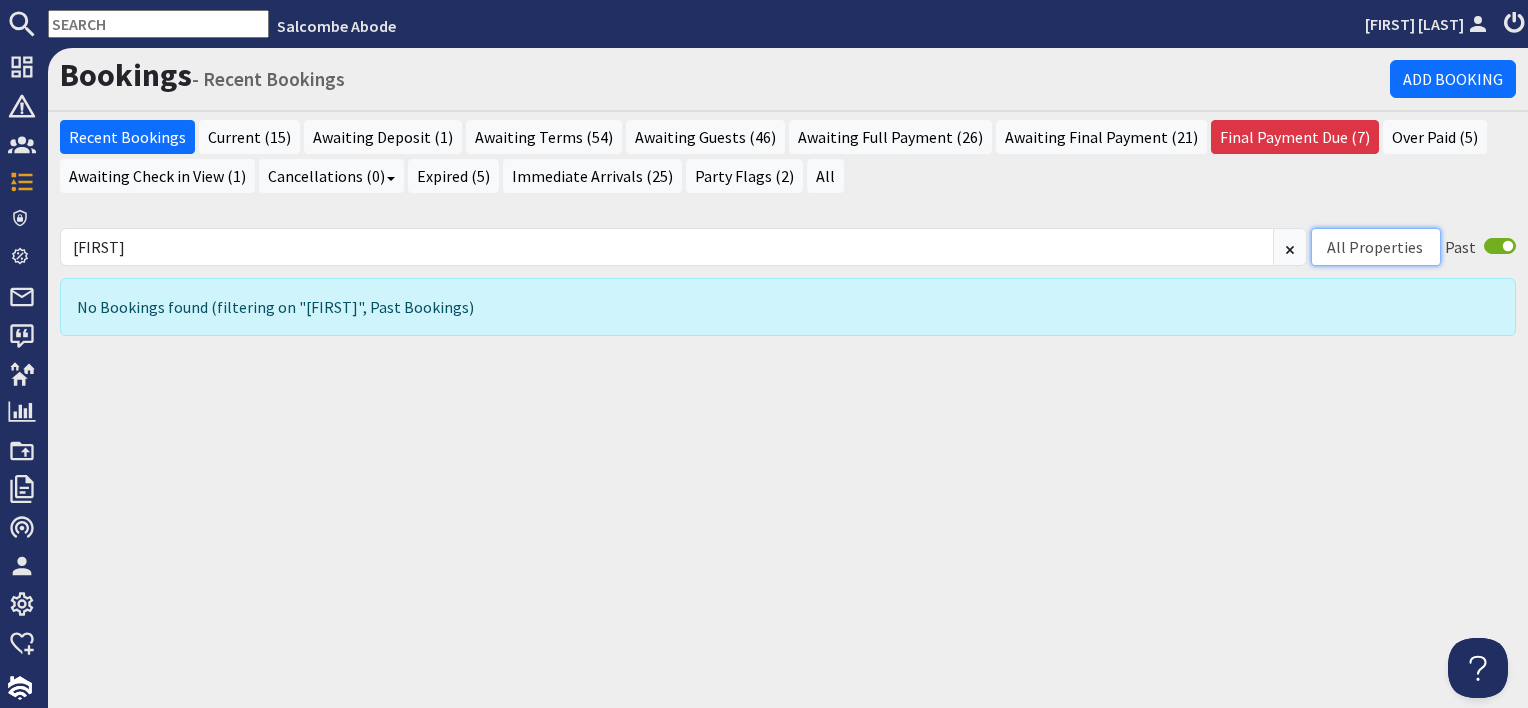 click on "All Properties" at bounding box center (1375, 247) 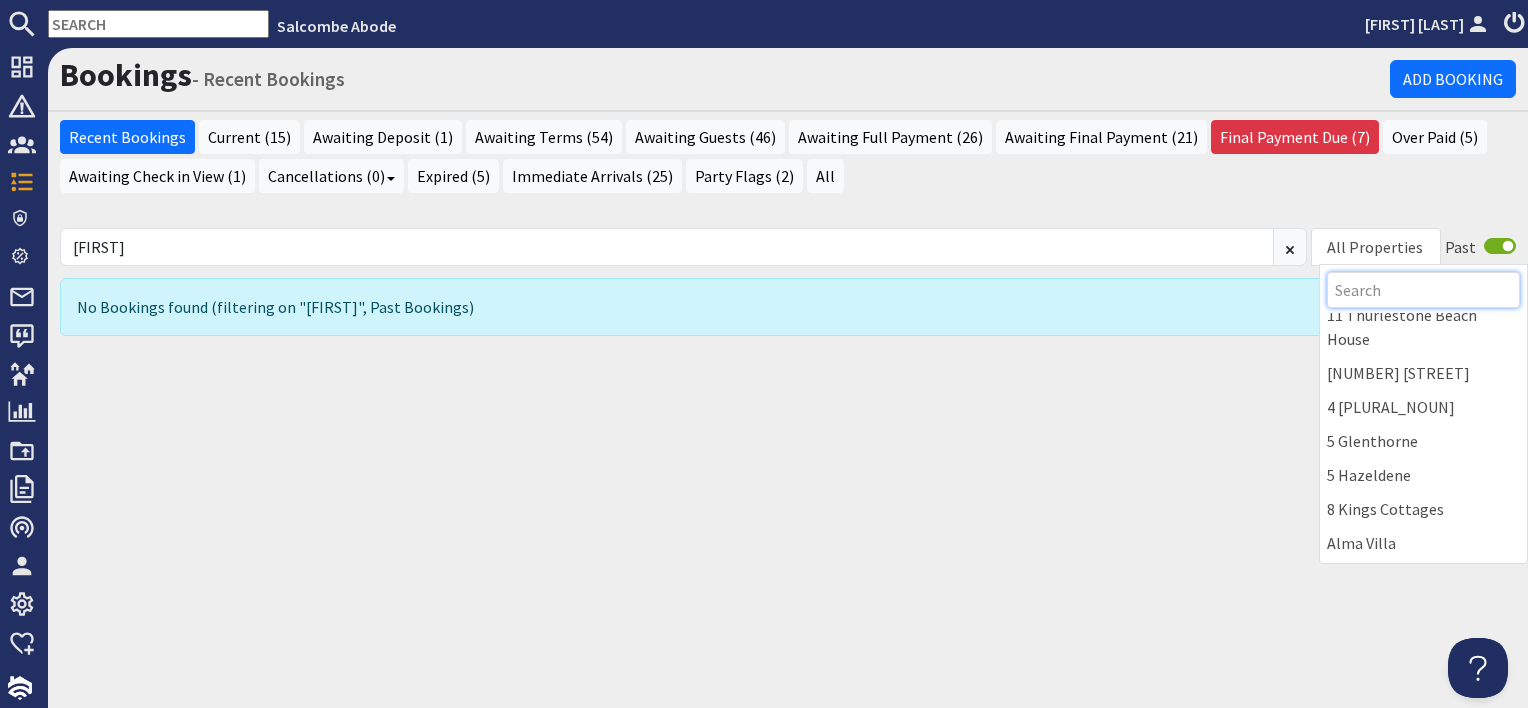 scroll, scrollTop: 0, scrollLeft: 0, axis: both 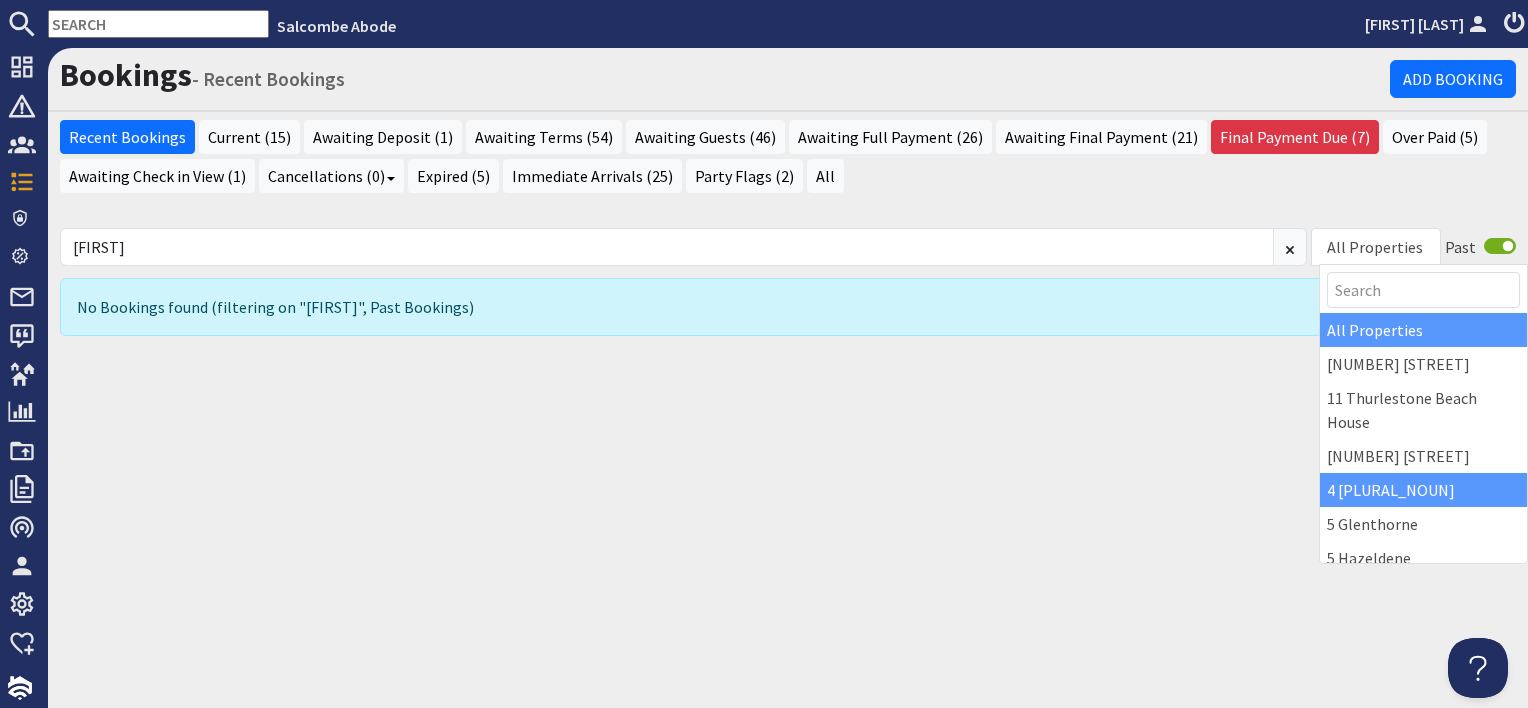 click on "4 [PLURAL_NOUN]" at bounding box center (1423, 490) 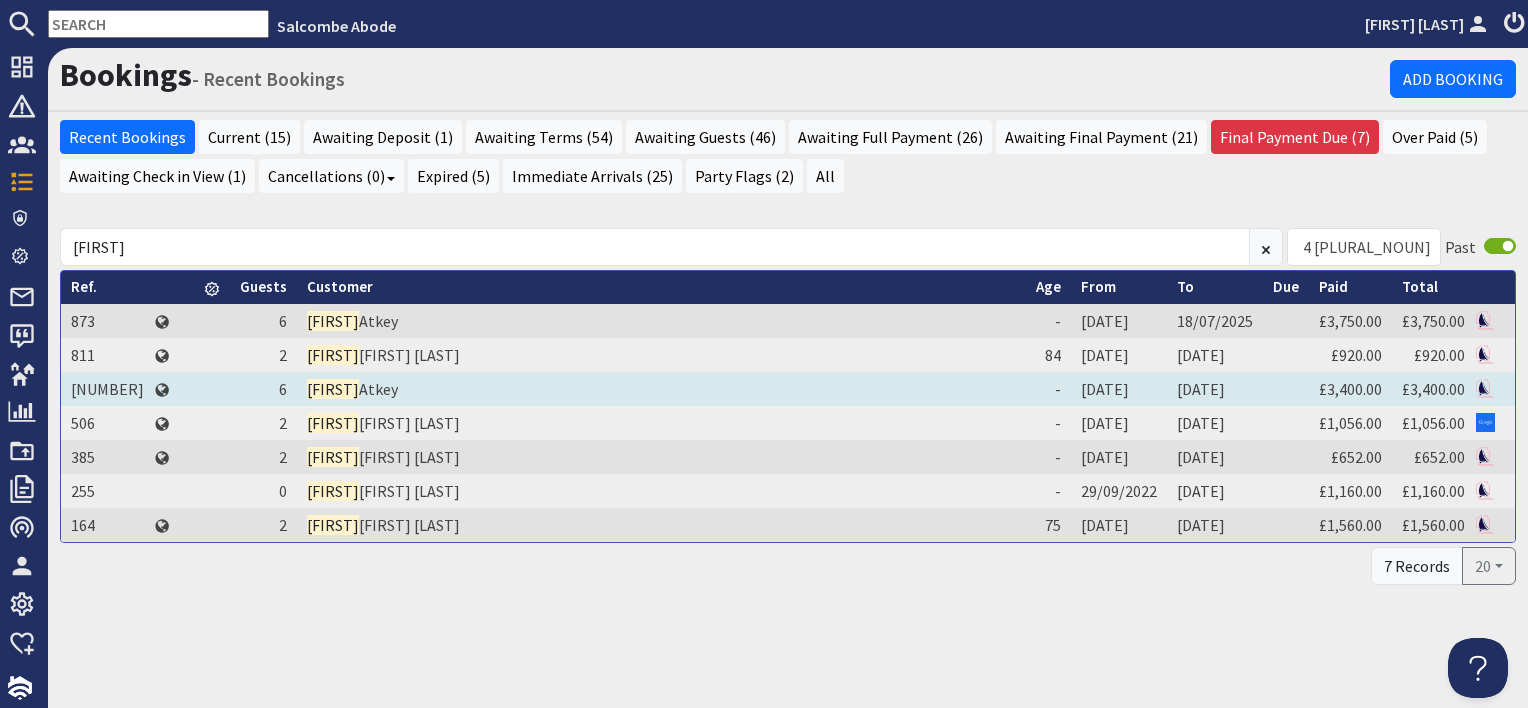click on "[FIRST] [LAST]" at bounding box center (661, 389) 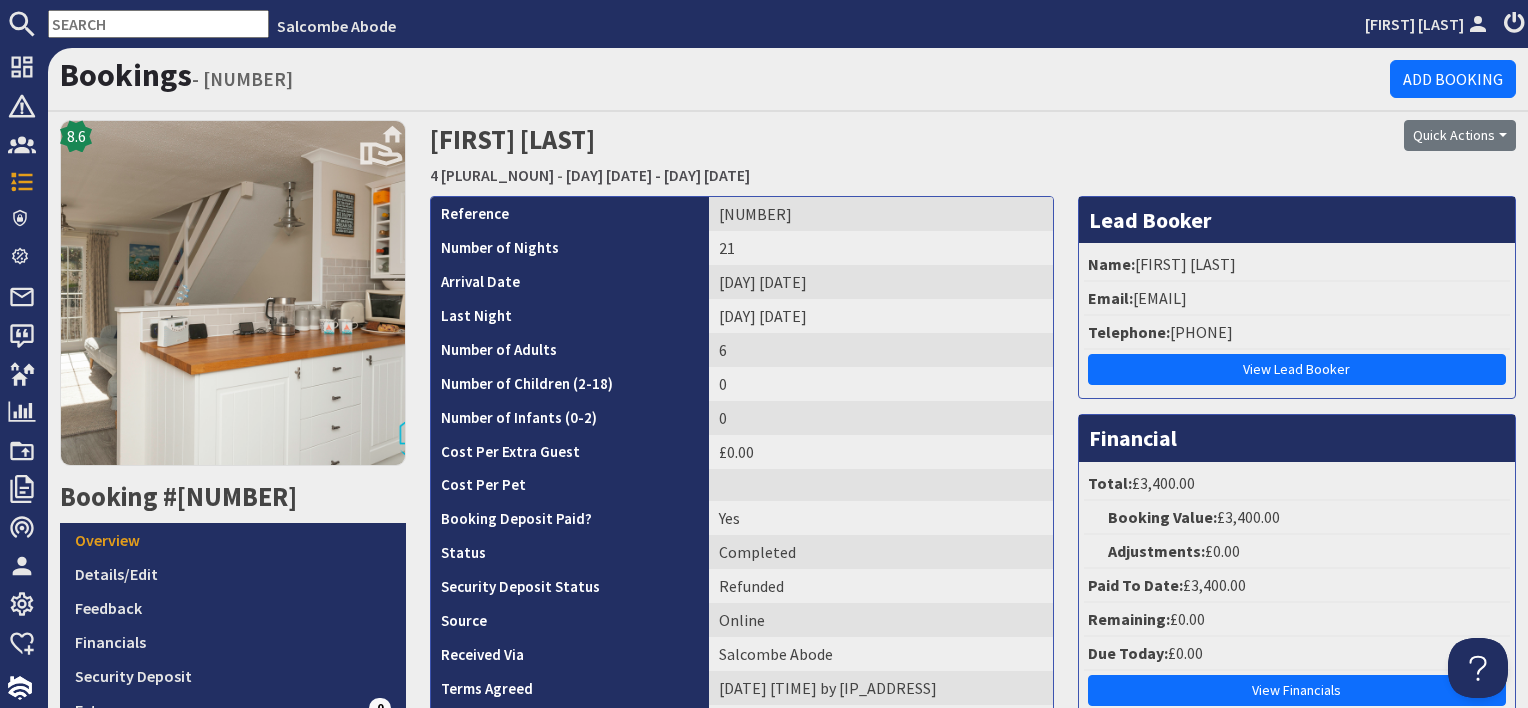 scroll, scrollTop: 0, scrollLeft: 0, axis: both 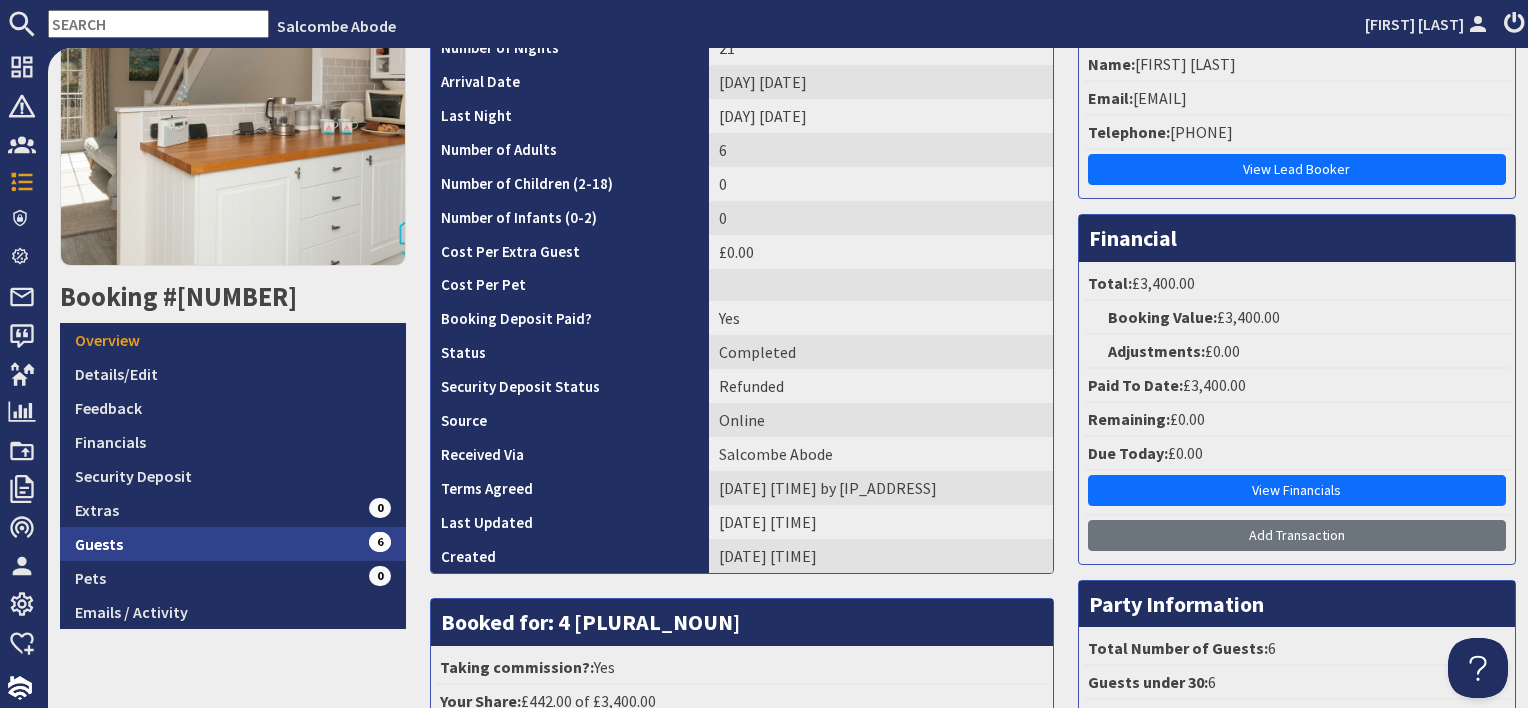 click on "Guests
6" at bounding box center (233, 544) 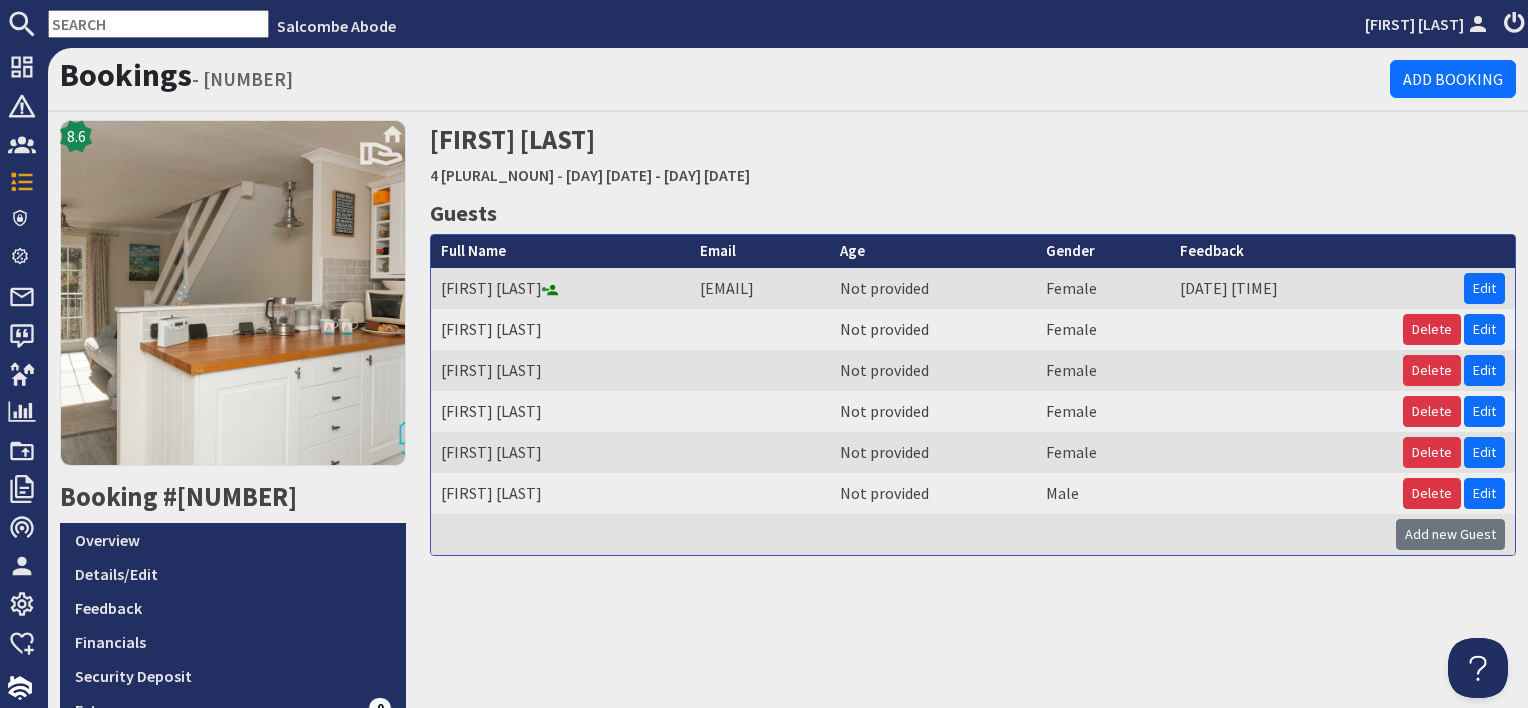 scroll, scrollTop: 0, scrollLeft: 0, axis: both 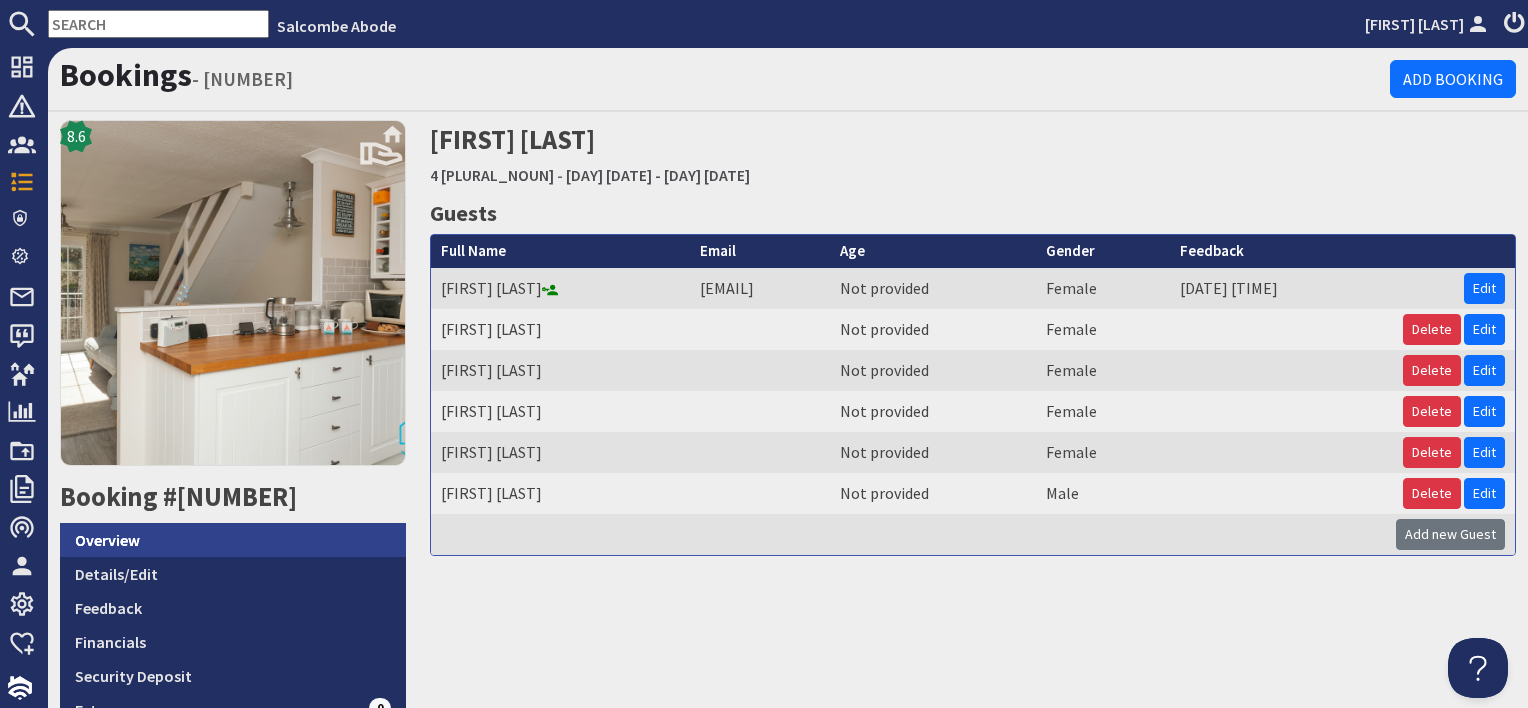 click on "Overview" at bounding box center (233, 540) 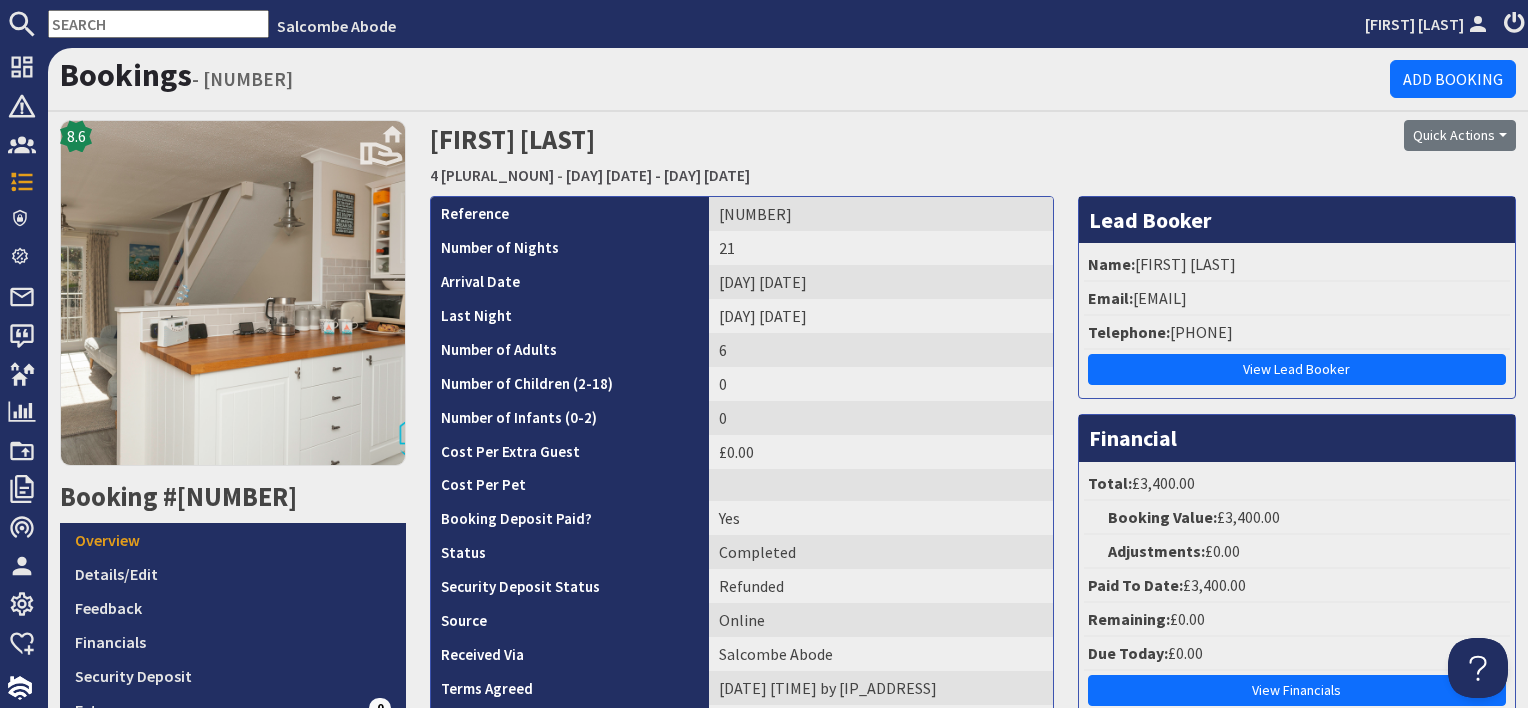 scroll, scrollTop: 0, scrollLeft: 0, axis: both 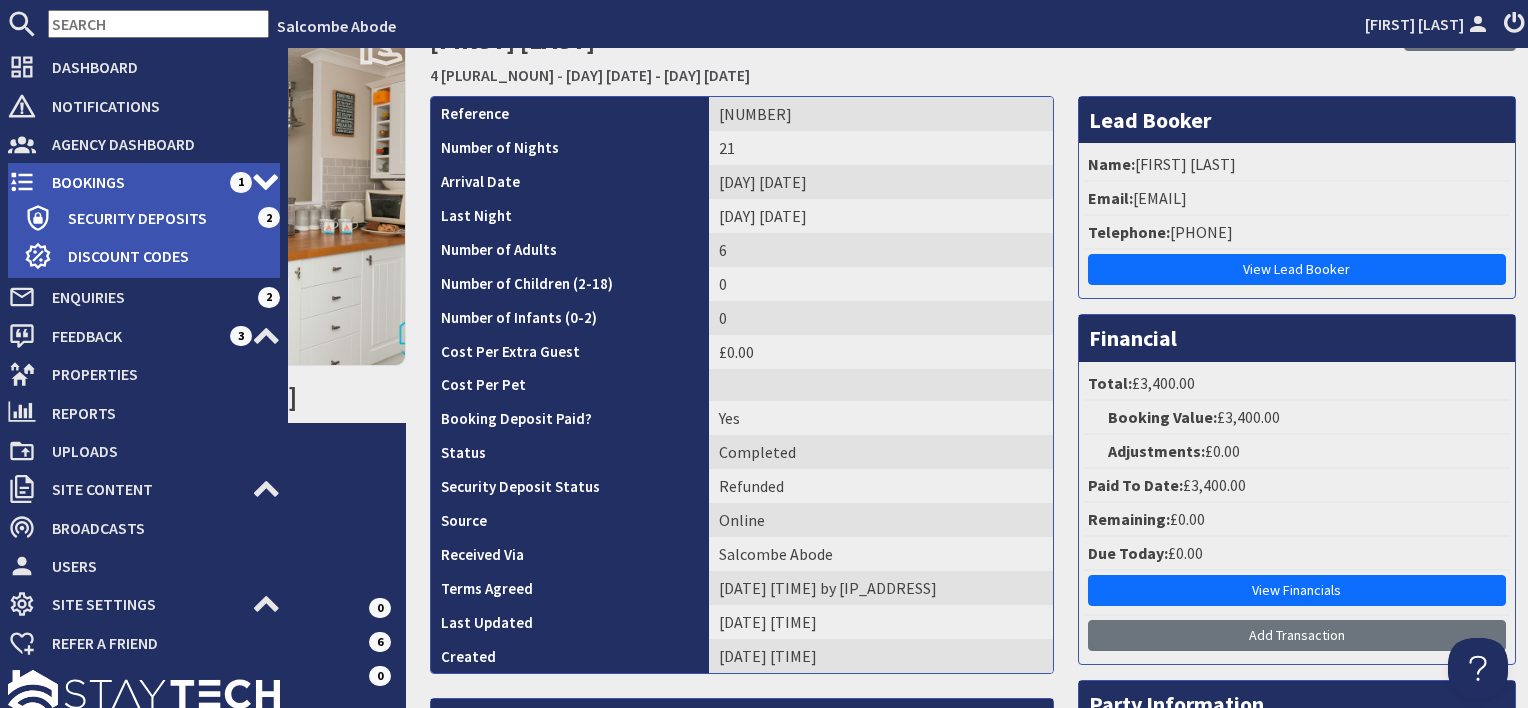 click on "Bookings" at bounding box center (133, 182) 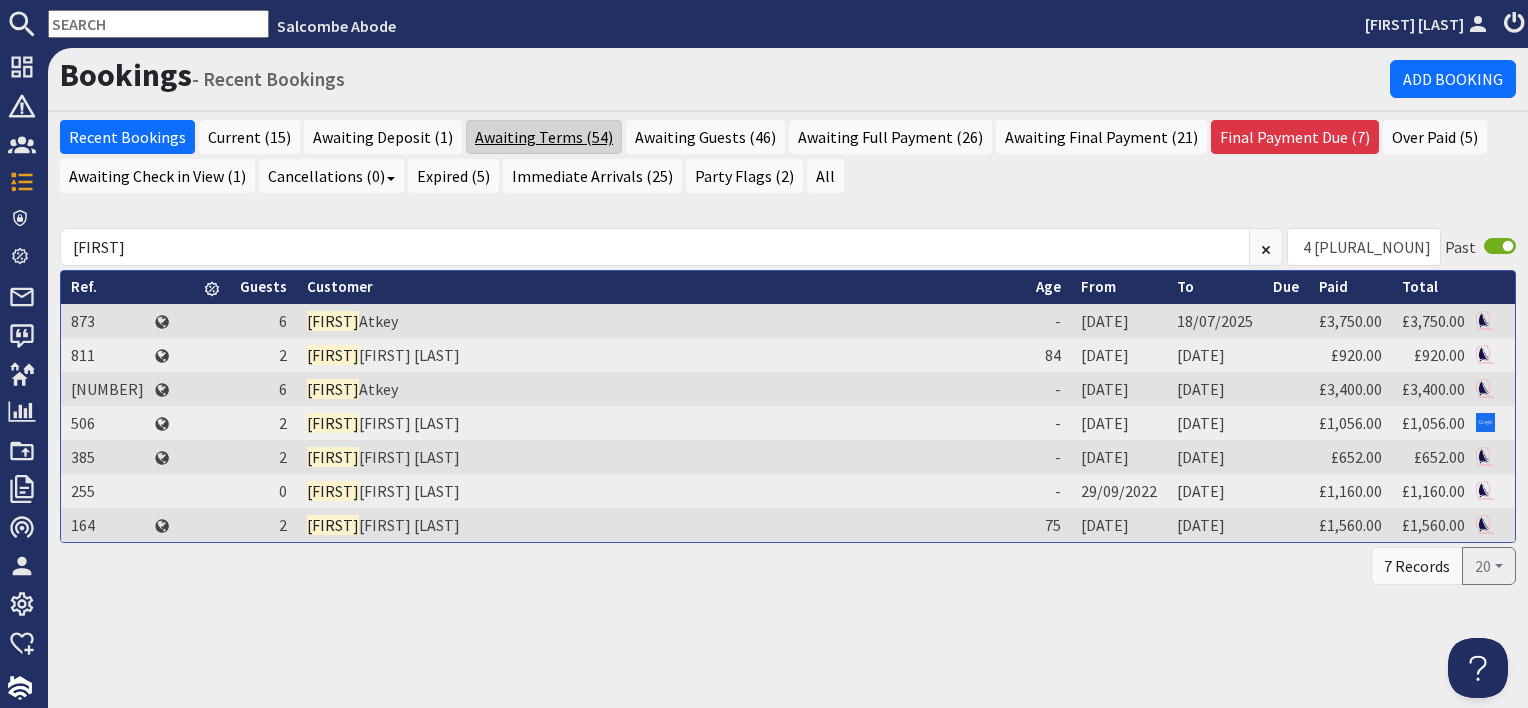 scroll, scrollTop: 0, scrollLeft: 0, axis: both 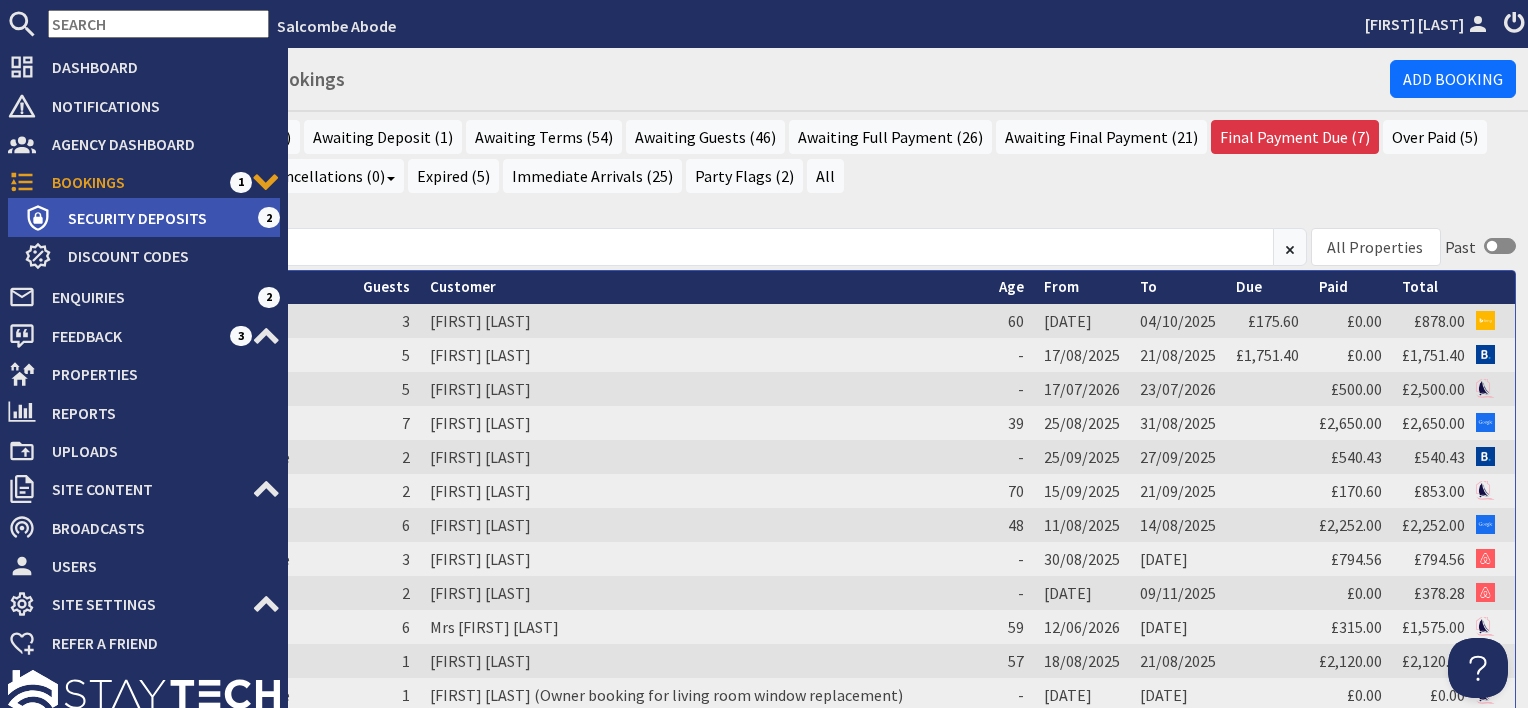 click on "Dashboard
Notifications
0
Agency Dashboard
Bookings
1
Security Deposits
2
Discount Codes
Enquiries
2
Feedback
3" at bounding box center [764, 378] 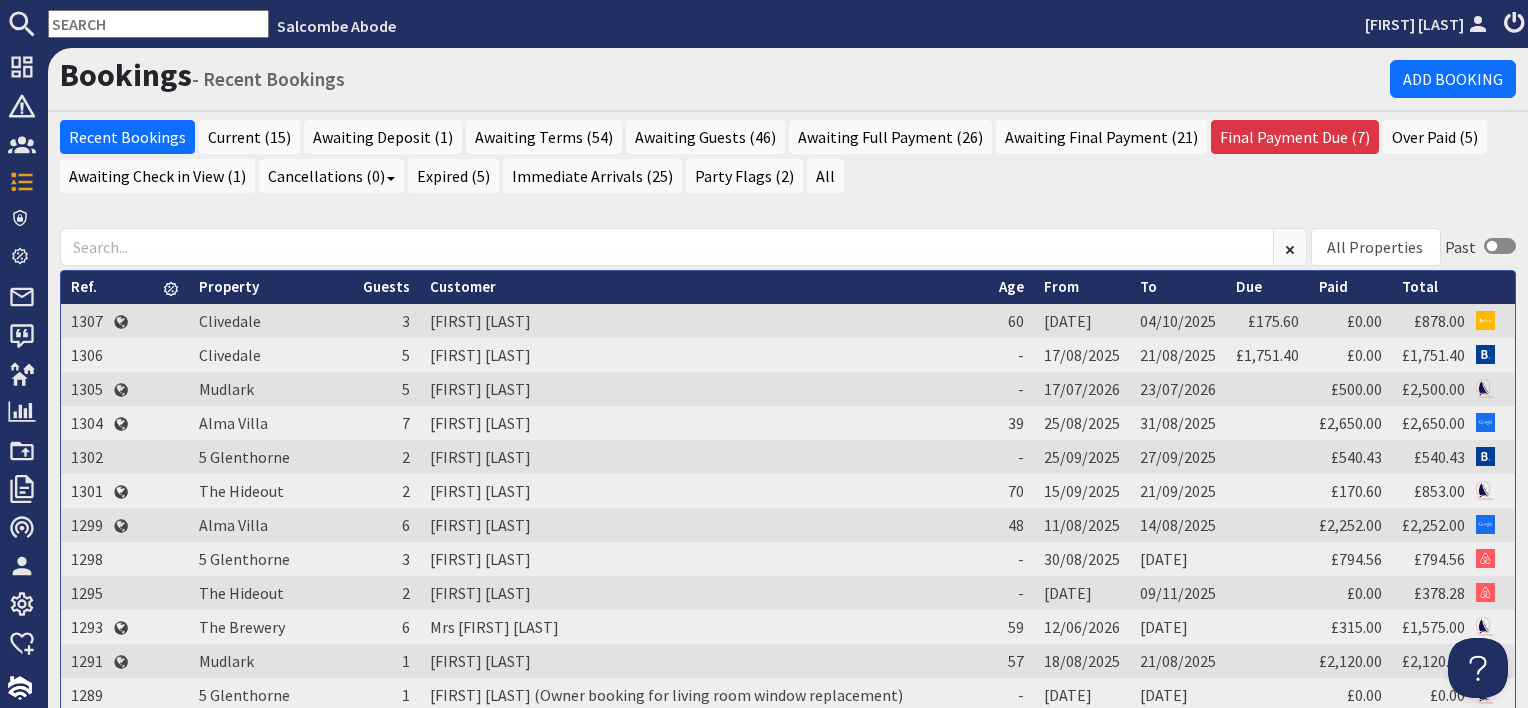 click at bounding box center [667, 247] 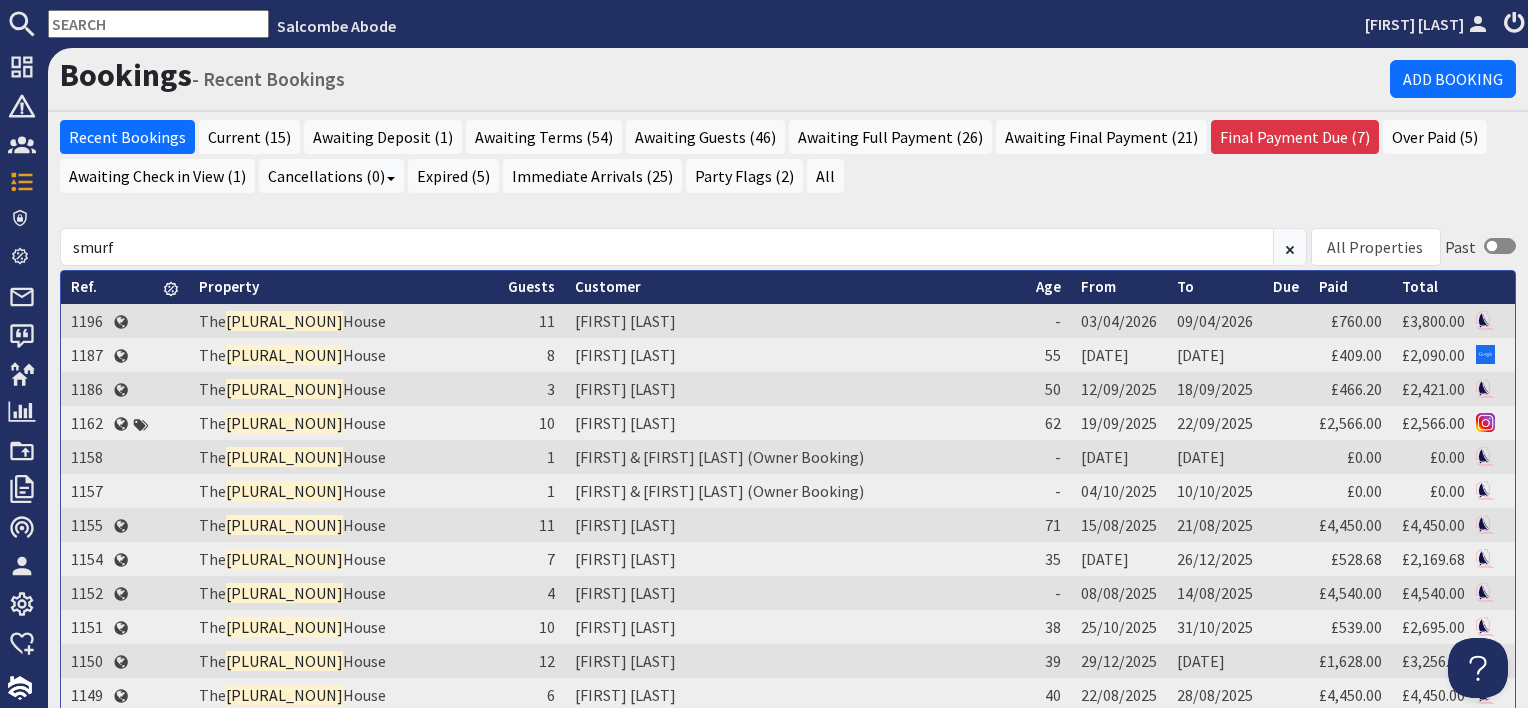 type on "smurf" 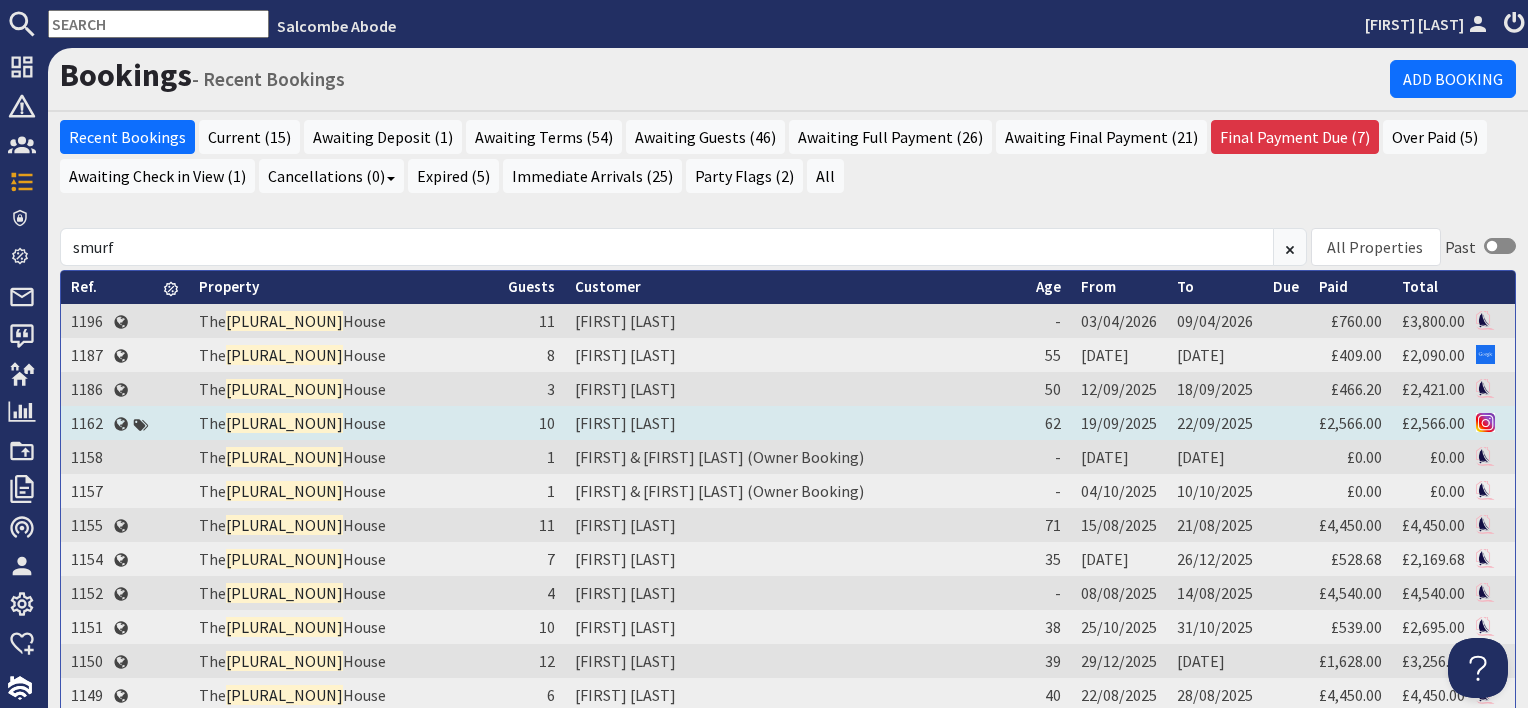 click on "[FIRST] [LAST]" at bounding box center (795, 423) 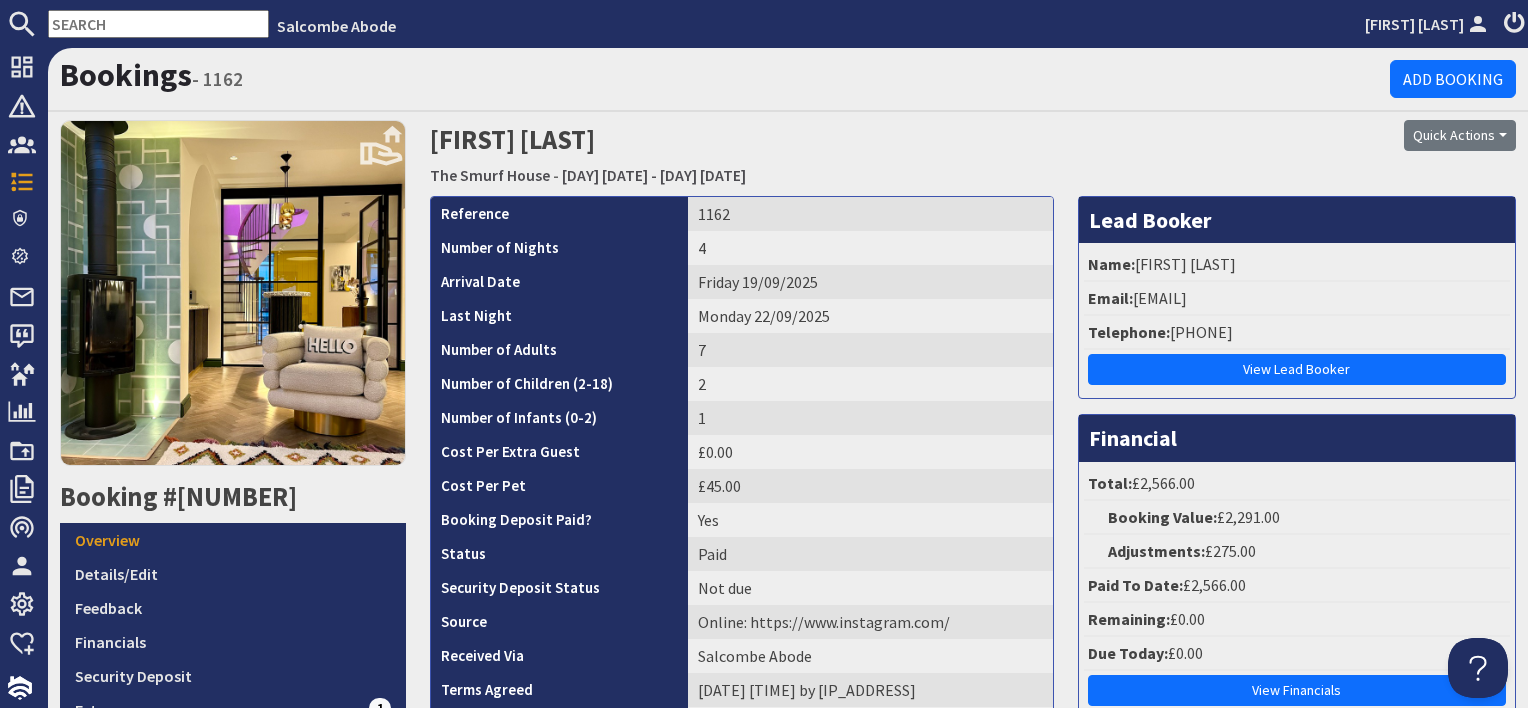 scroll, scrollTop: 0, scrollLeft: 0, axis: both 